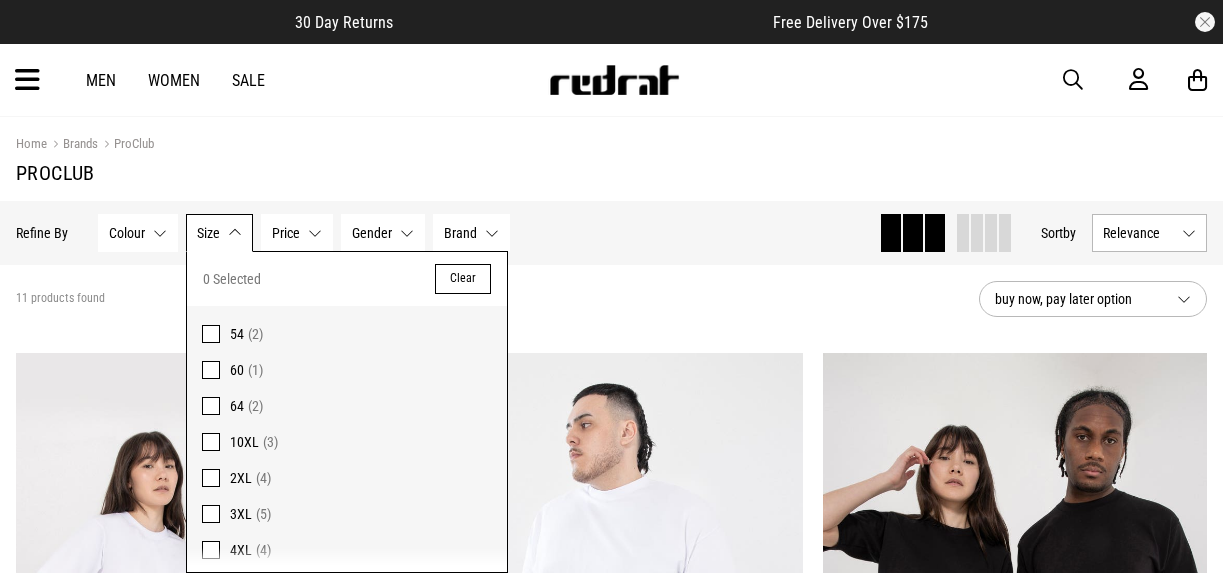 scroll, scrollTop: 0, scrollLeft: 0, axis: both 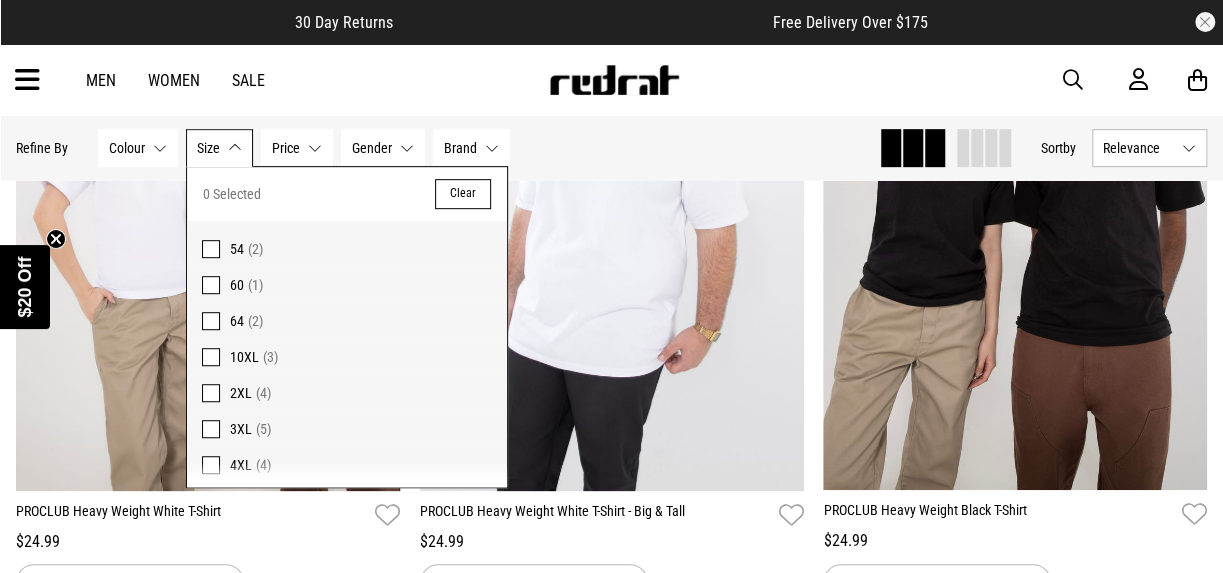 click at bounding box center [211, 357] 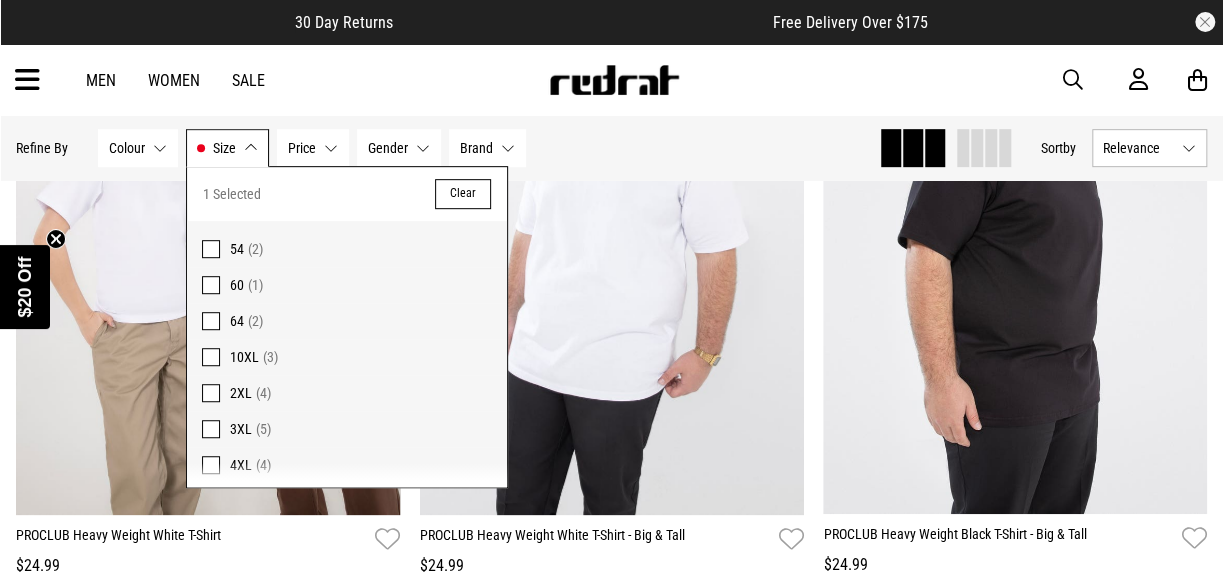 scroll, scrollTop: 423, scrollLeft: 0, axis: vertical 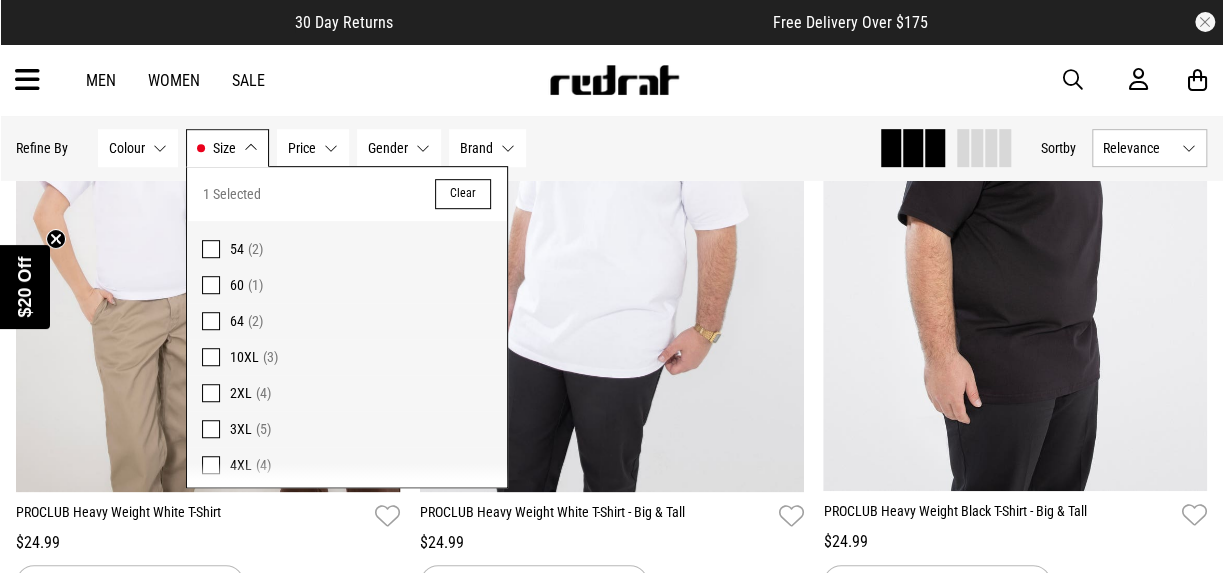 click on "Hide   Refine s   Refine By      Filters  Colour  None selected   Colour  0 Selected  Clear  Black (1) White (2) Size  10XL   Size  1 Selected  Clear  54 (2) 60 (1) 64 (2) 10XL (3) 2XL (4) 3XL (5) 4XL (4) 5XL (5) 7XL (5) L (4) M (4) S (4) XL (3) Price  None selected   Price  0 Selected  Clear  $21 - $30 (3) Gender  None selected   Gender  0 Selected  Clear  Mens (3) Womens (1) Brand  None selected   Brand  0 Selected  Clear  PROCLUB (3) Clear filters Apply filters" at bounding box center [439, 148] 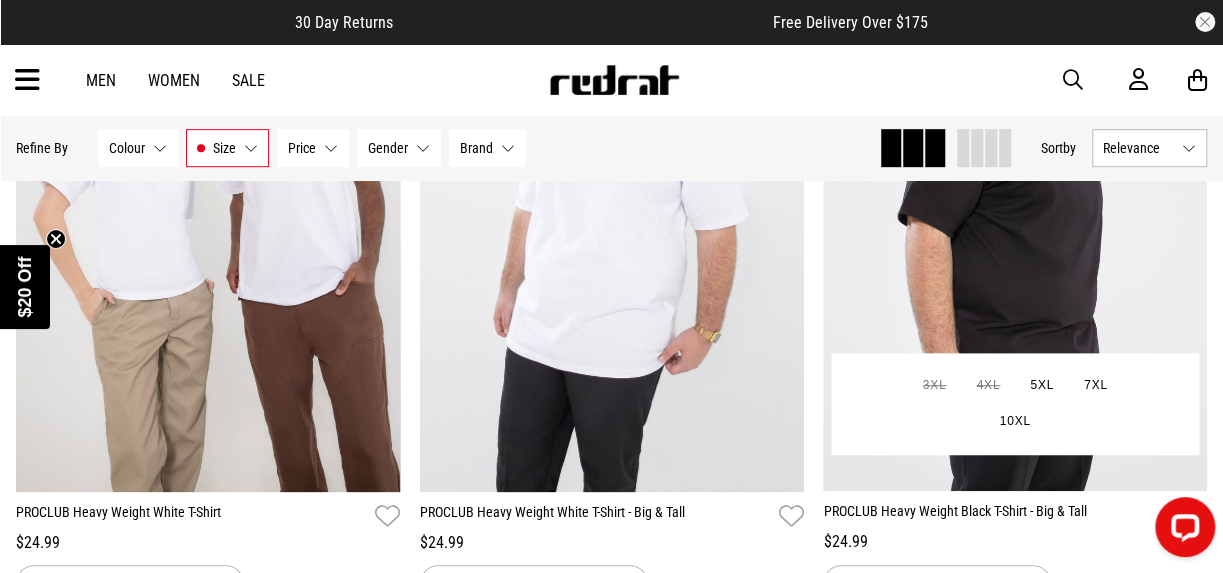 scroll, scrollTop: 0, scrollLeft: 0, axis: both 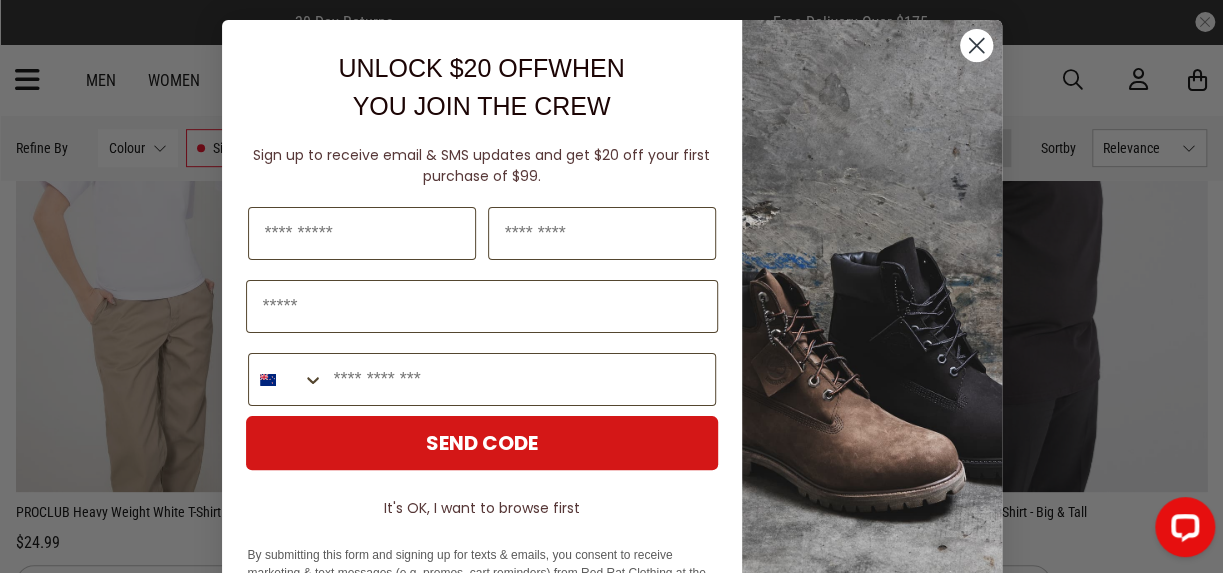 click 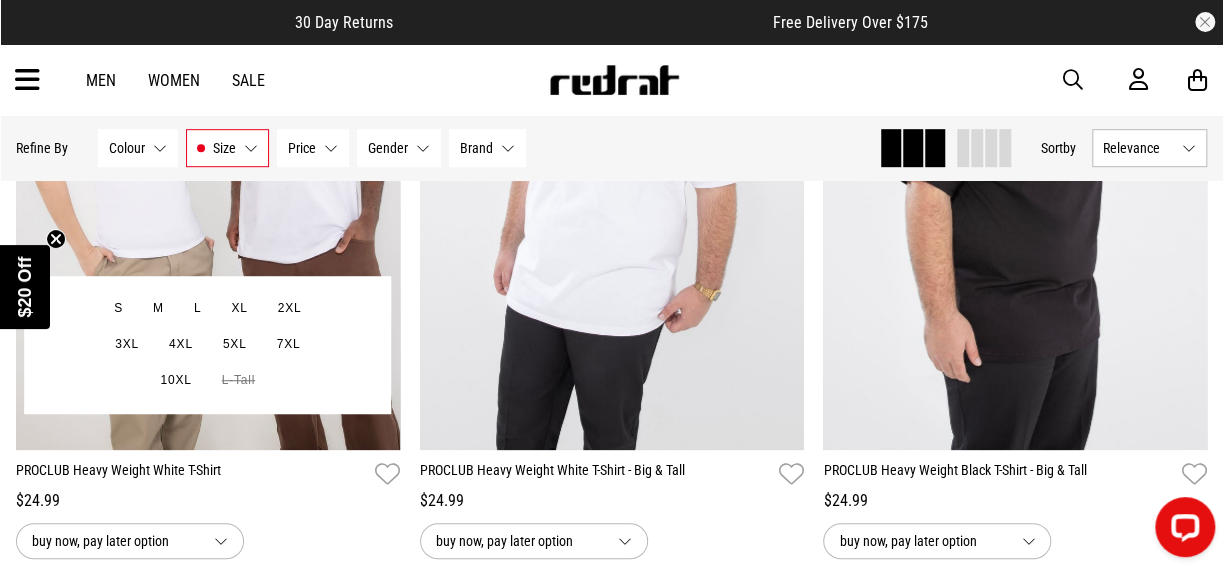 scroll, scrollTop: 423, scrollLeft: 0, axis: vertical 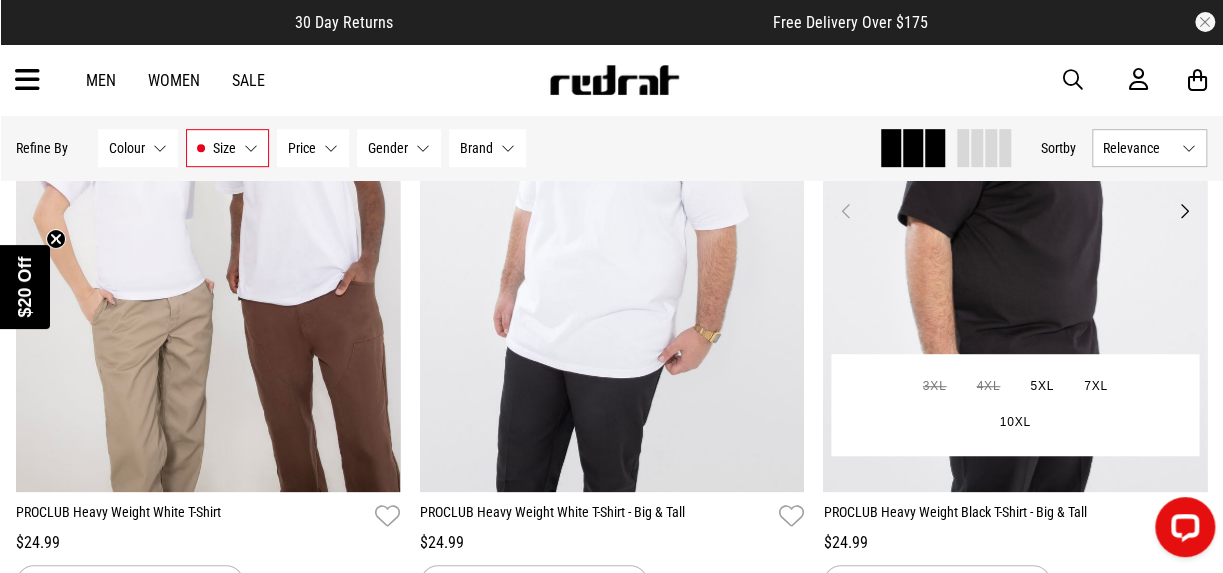 click at bounding box center [1015, 223] 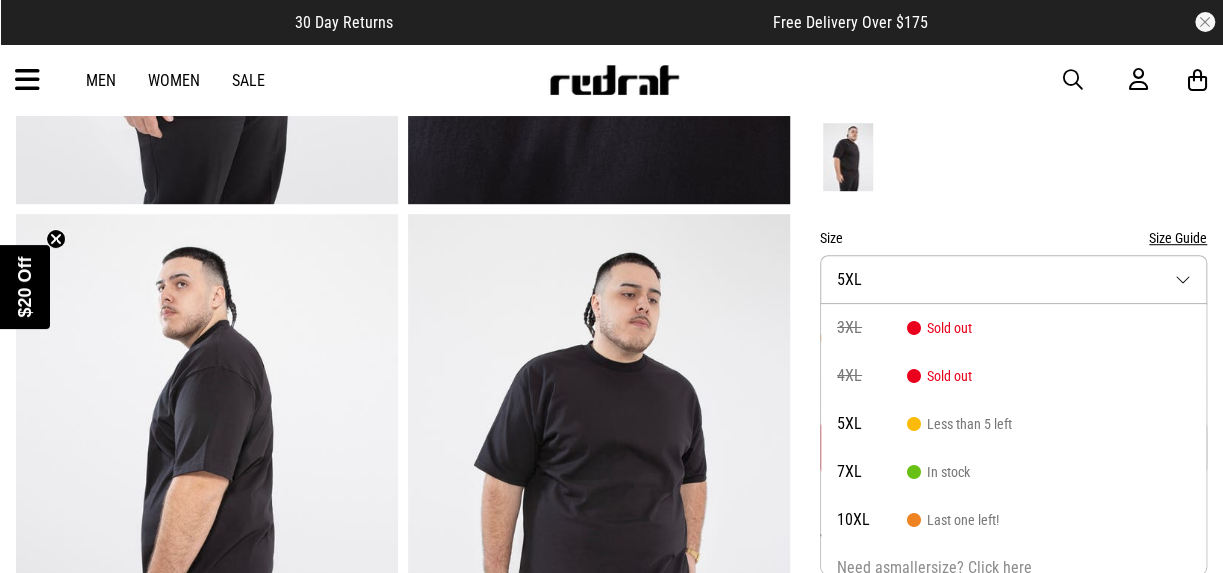 scroll, scrollTop: 508, scrollLeft: 0, axis: vertical 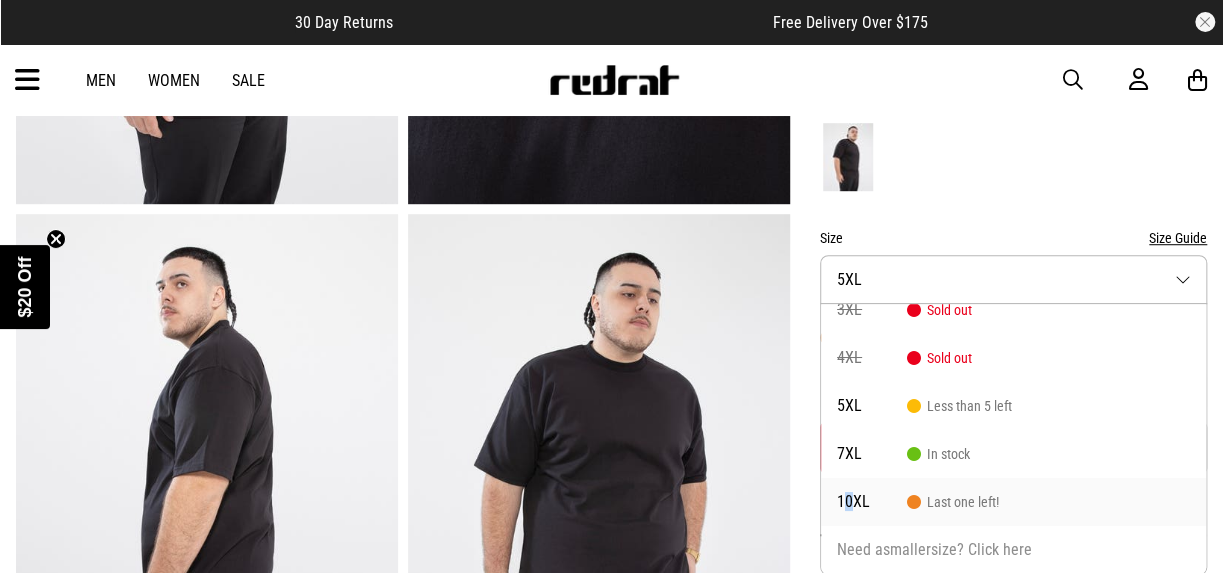 click on "10XL" at bounding box center [872, 502] 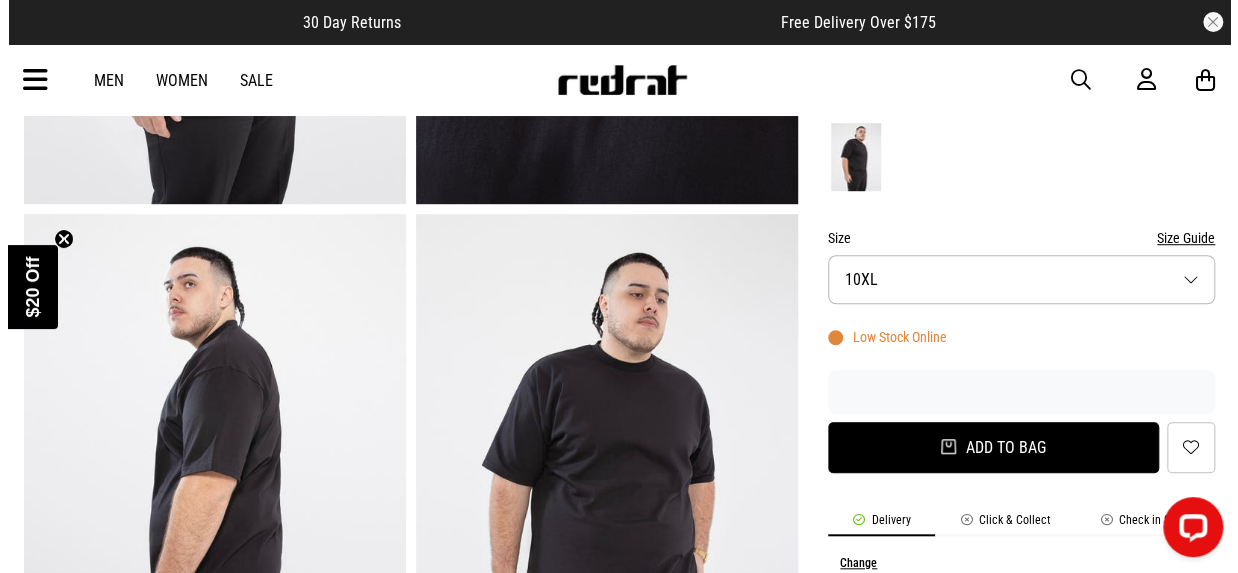 scroll, scrollTop: 0, scrollLeft: 0, axis: both 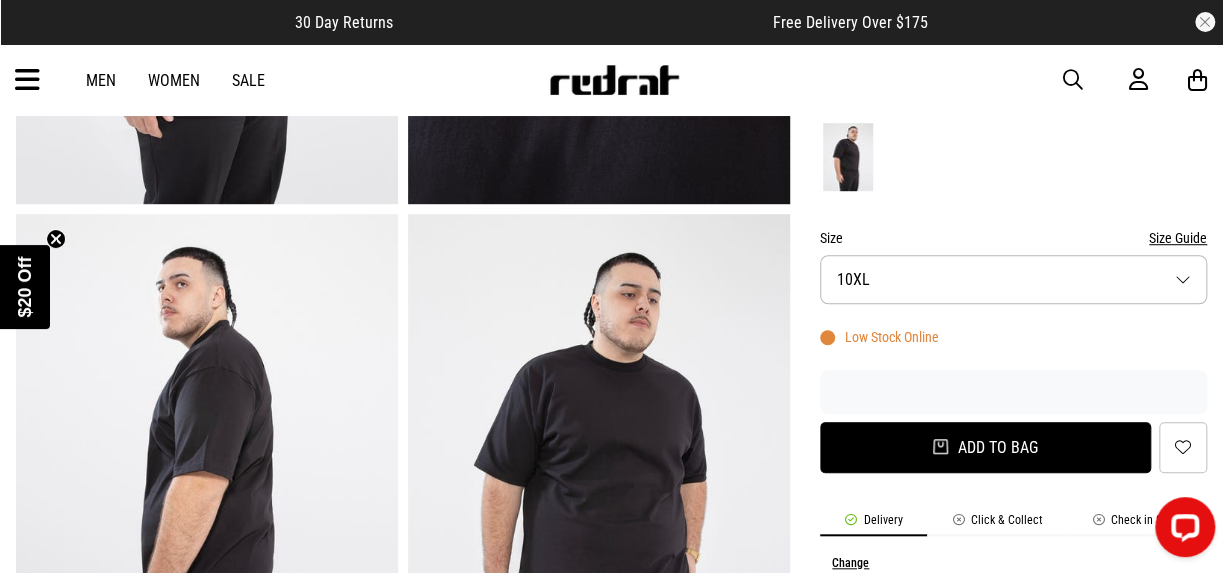 click on "Add to bag" at bounding box center (985, 447) 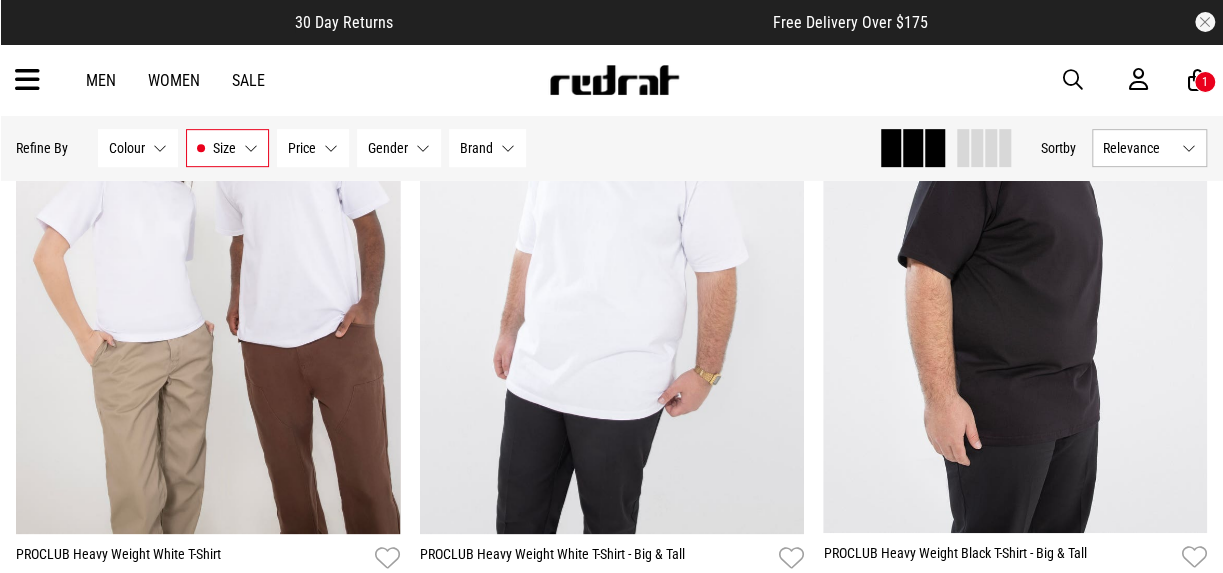 scroll, scrollTop: 381, scrollLeft: 0, axis: vertical 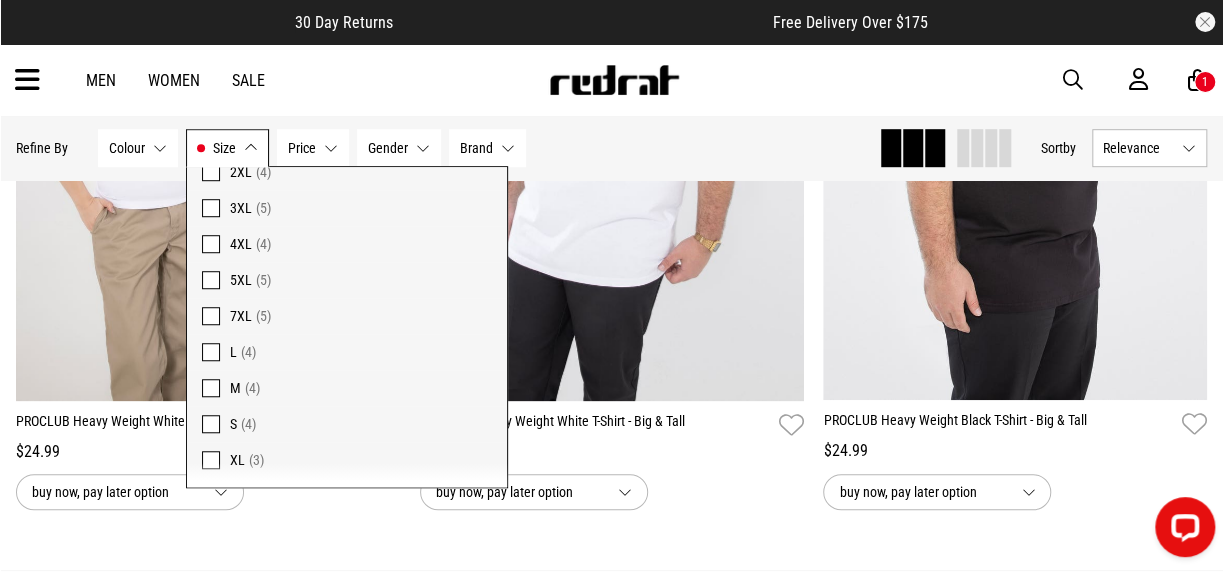 click at bounding box center [211, 316] 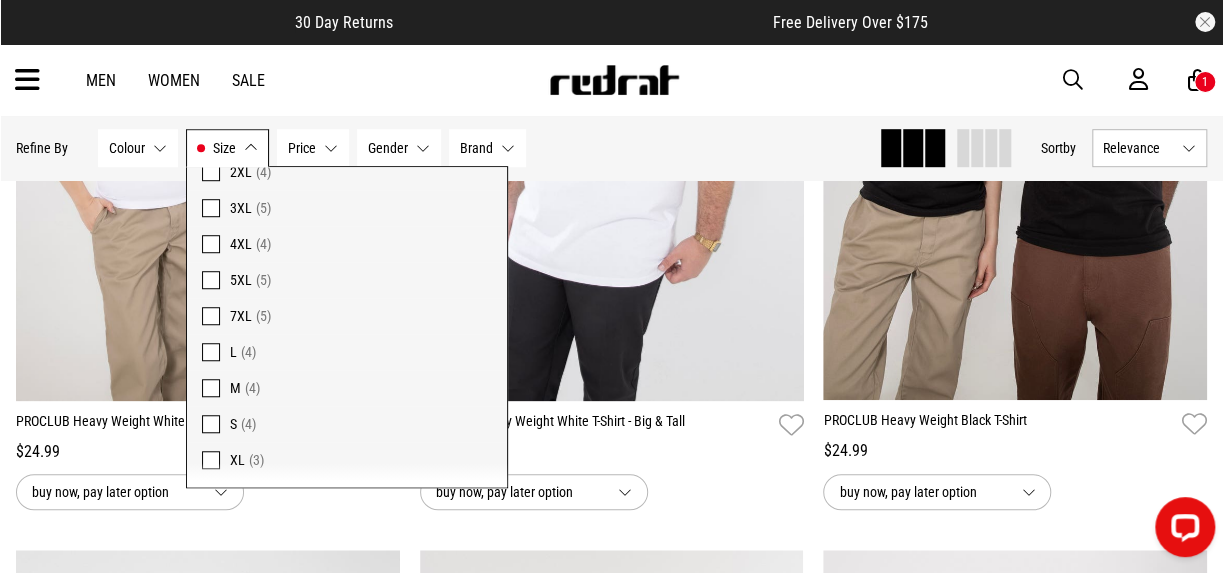 click on "Hide   Refine s   Refine By      Filters  Colour  None selected   Colour  0 Selected  Clear  Black (2) Green (1) Grey (1) White (2) Size  10XL, 7XL   Size  2 Selected  Clear  54 (2) 60 (1) 64 (2) 10XL (3) 2XL (4) 3XL (5) 4XL (4) 5XL (5) 7XL (5) L (4) M (4) S (4) XL (3) Price  None selected   Price  0 Selected  Clear  $21 - $30 (6) Gender  None selected   Gender  0 Selected  Clear  Mens (6) Womens (4) Brand  None selected   Brand  0 Selected  Clear  PROCLUB (6) Clear filters Apply filters" at bounding box center (439, 148) 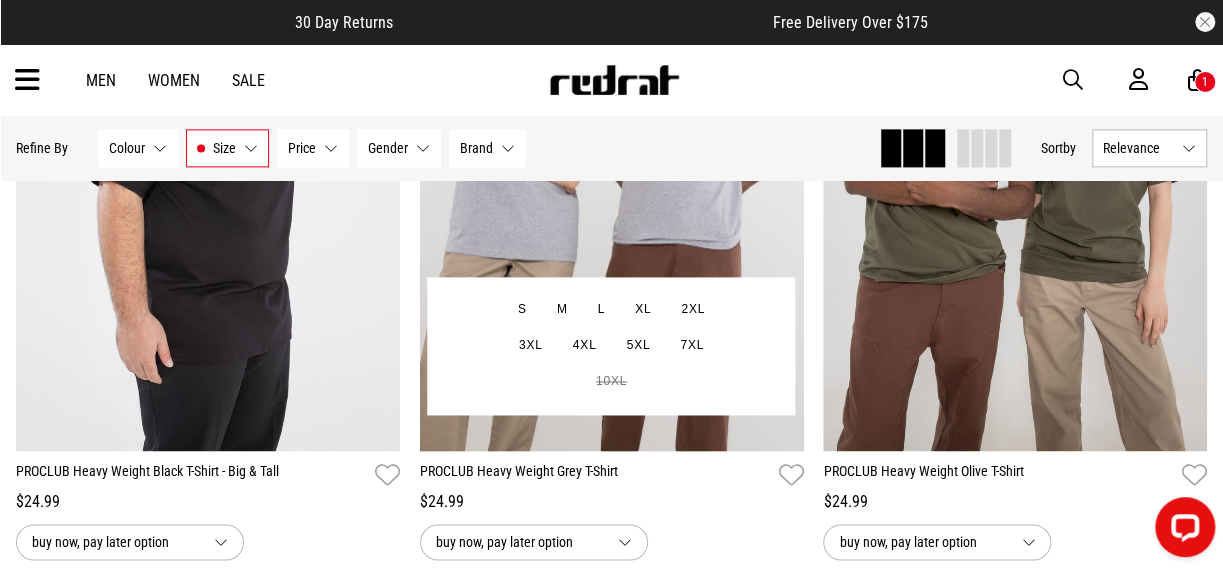 scroll, scrollTop: 1315, scrollLeft: 0, axis: vertical 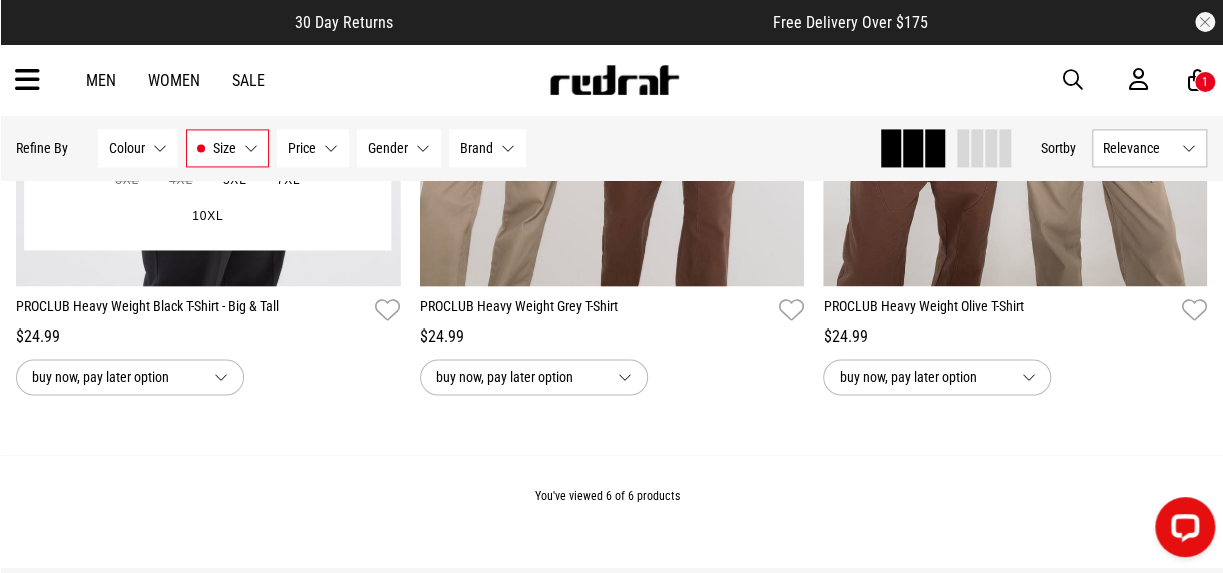 click at bounding box center [208, 18] 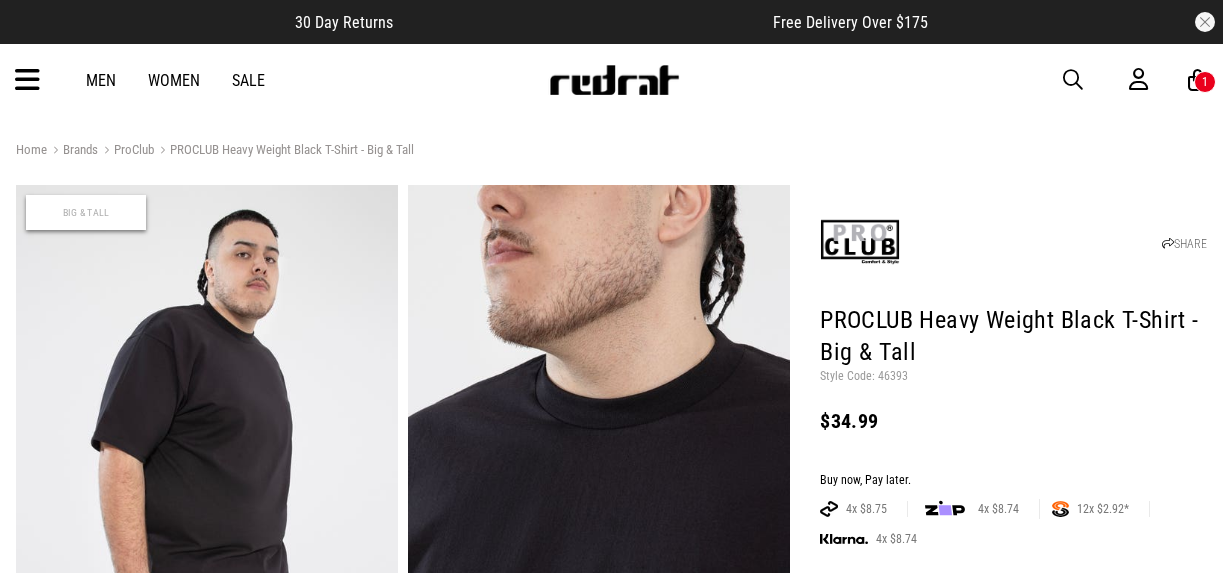 scroll, scrollTop: 0, scrollLeft: 0, axis: both 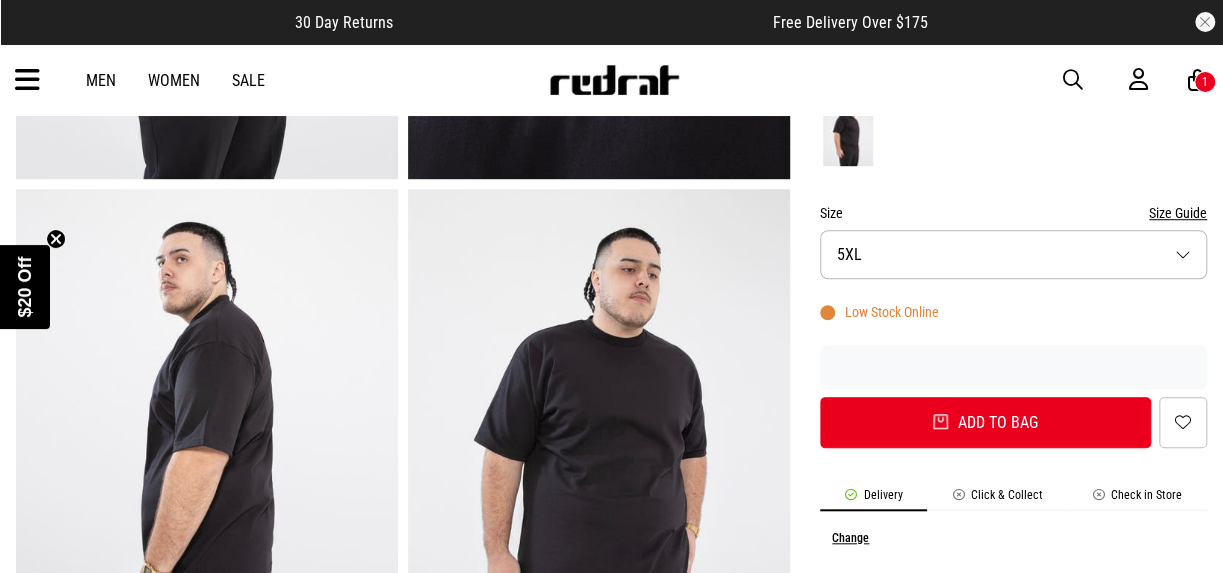 click on "$20 Off" at bounding box center [25, 286] 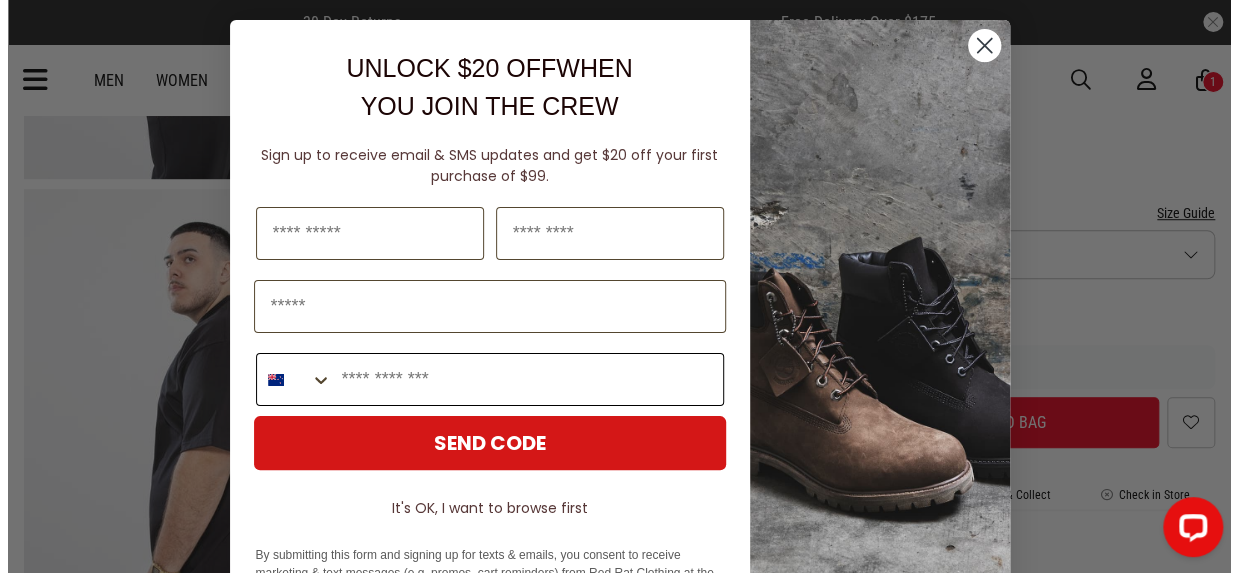 scroll, scrollTop: 0, scrollLeft: 0, axis: both 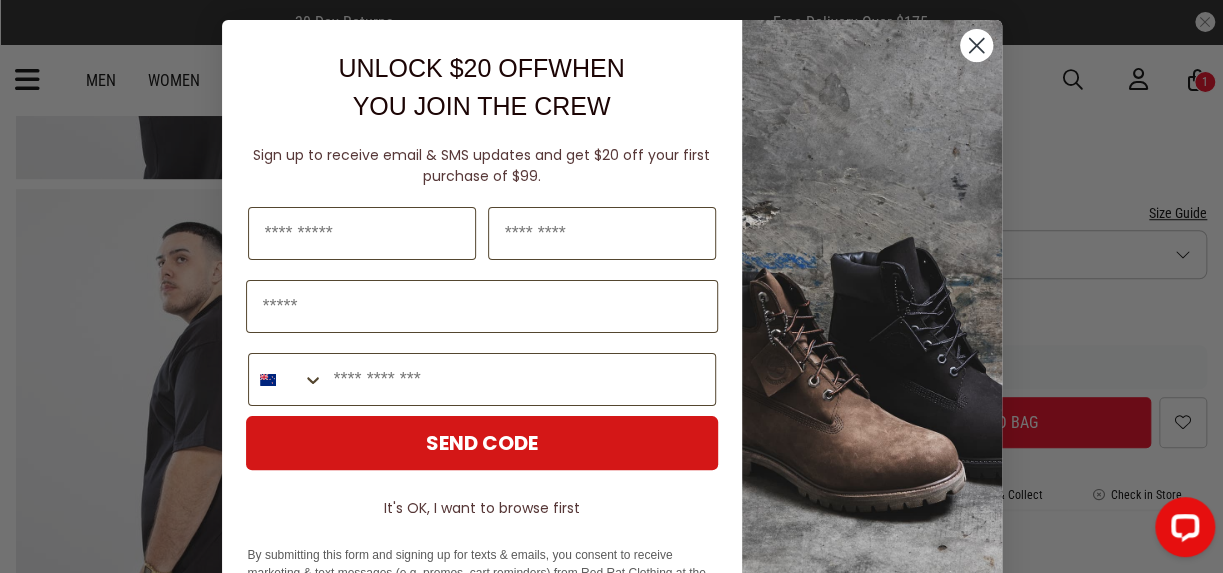 drag, startPoint x: 967, startPoint y: 35, endPoint x: 952, endPoint y: 71, distance: 39 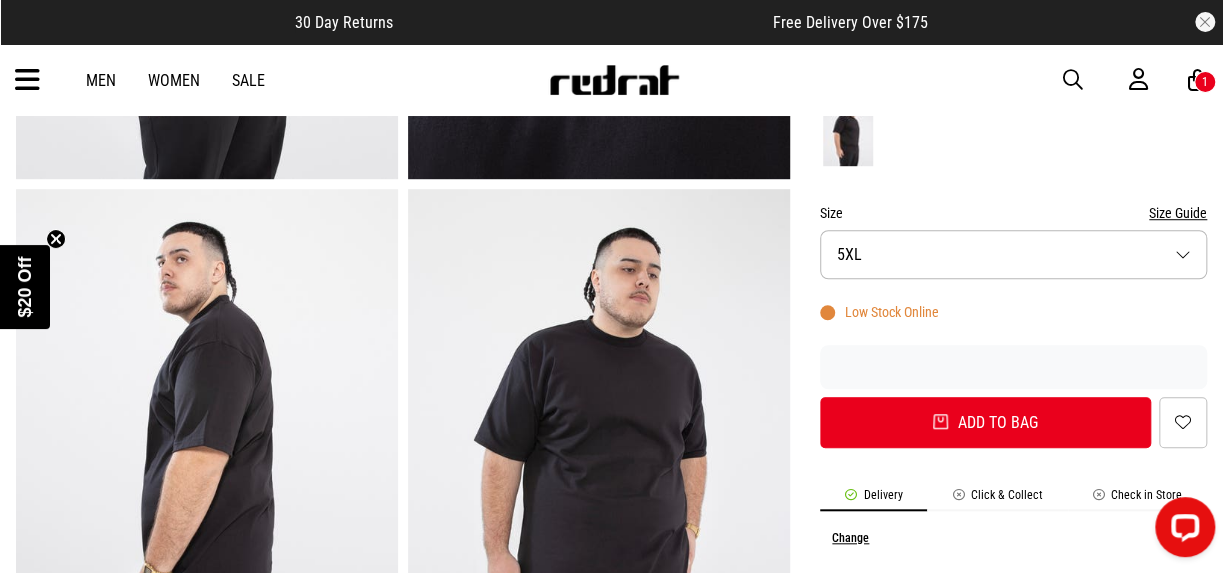 click on "Size 5XL" at bounding box center (1013, 254) 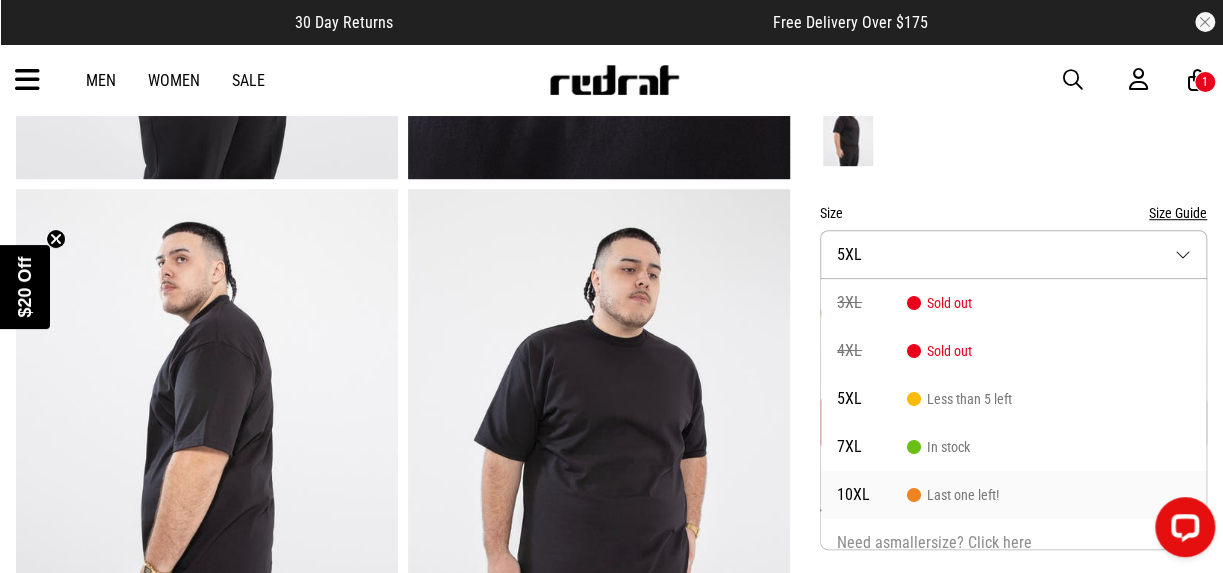 click on "10XL" at bounding box center [872, 495] 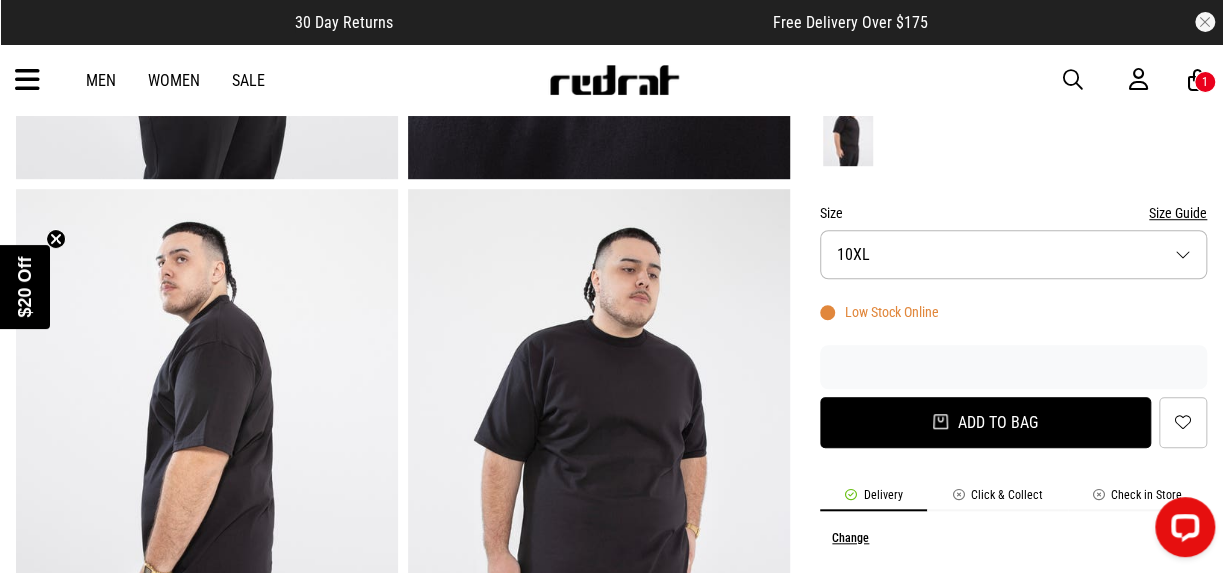 click on "Add to bag" at bounding box center (985, 422) 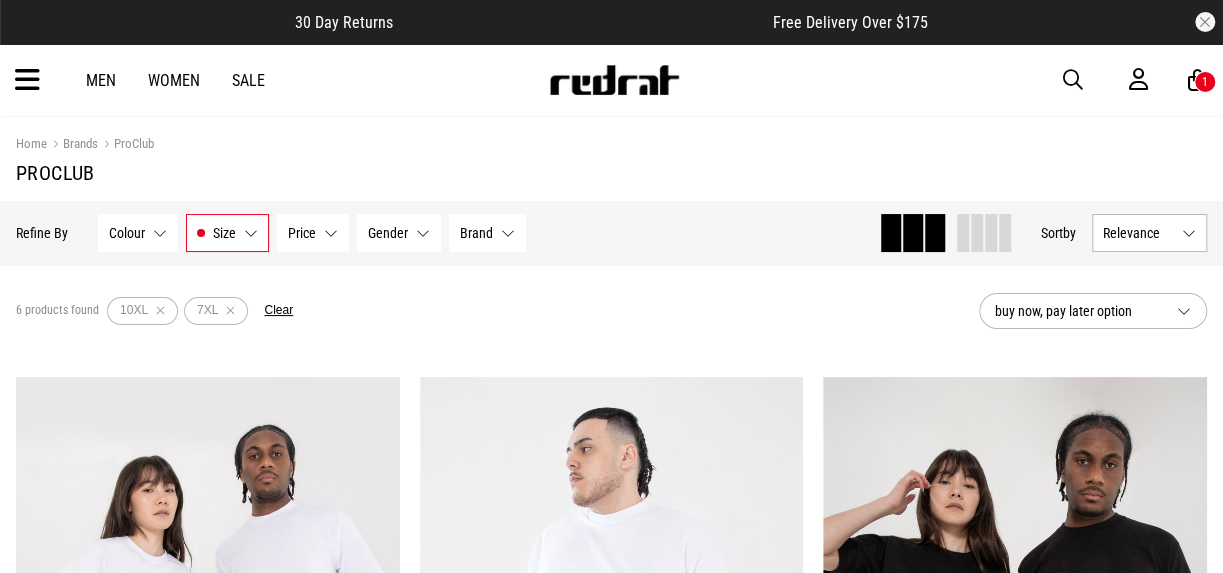 scroll, scrollTop: 1314, scrollLeft: 0, axis: vertical 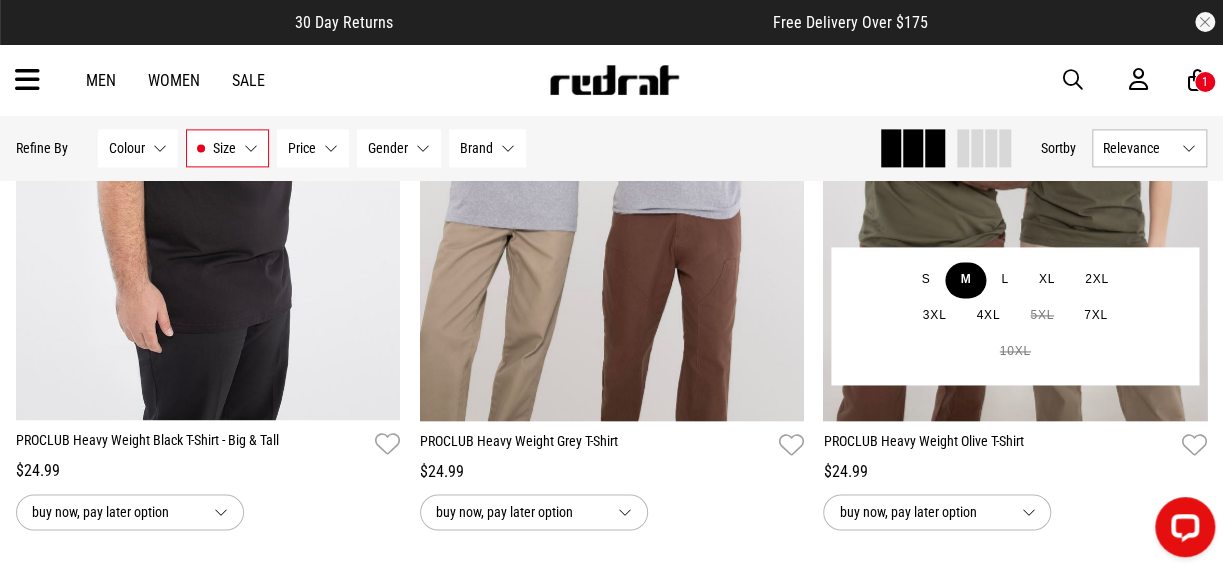 click on "L" at bounding box center [1004, 280] 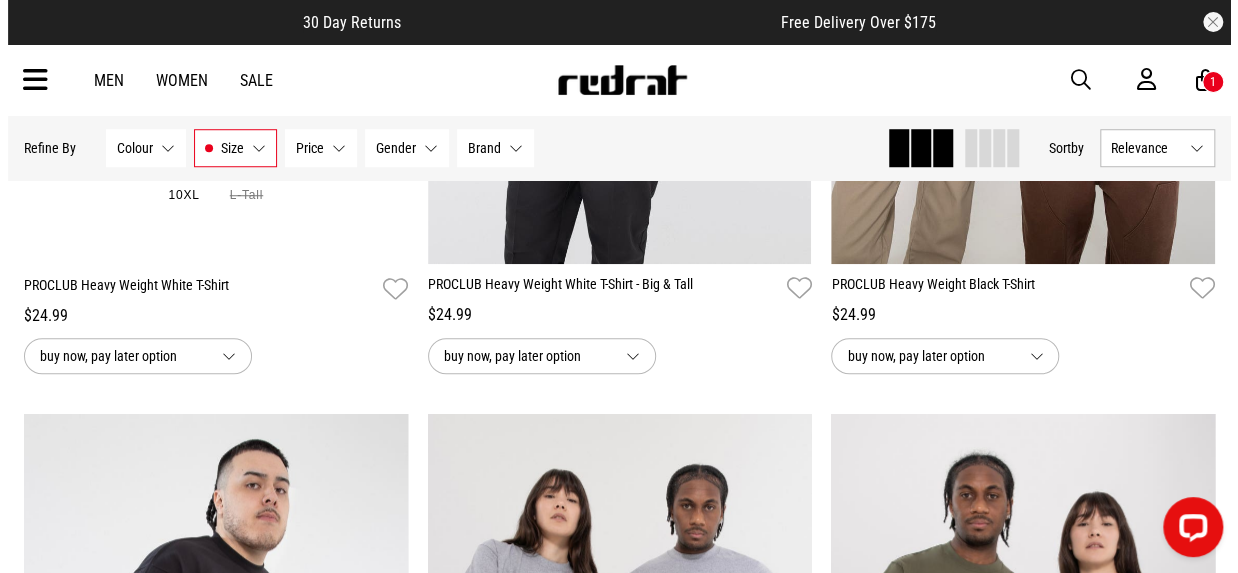 scroll, scrollTop: 384, scrollLeft: 0, axis: vertical 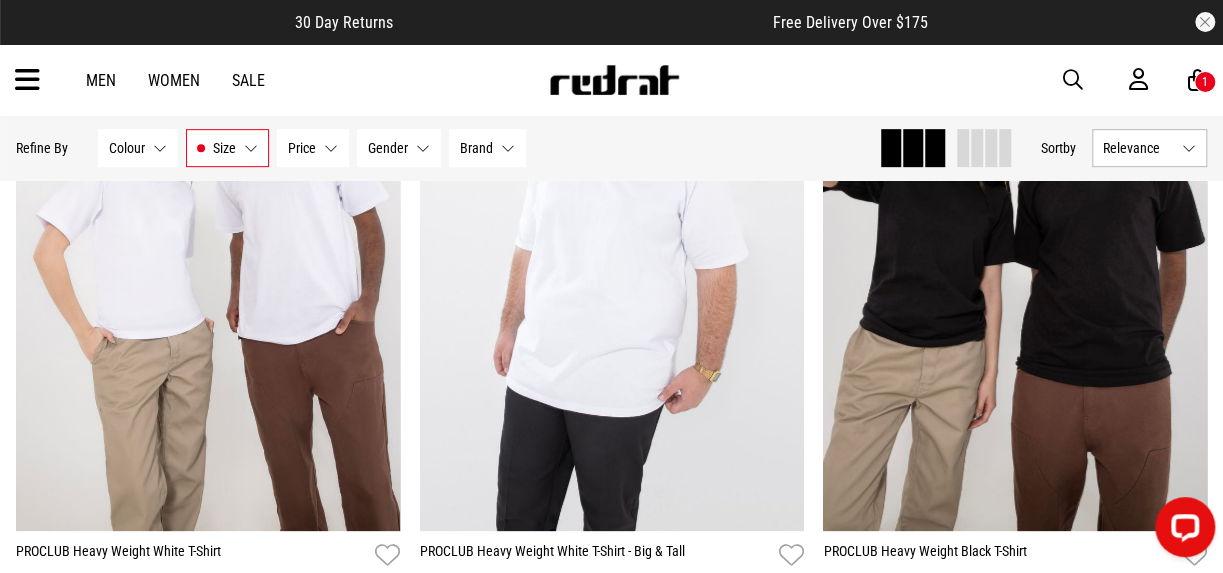 click on "1" at bounding box center [1205, 82] 